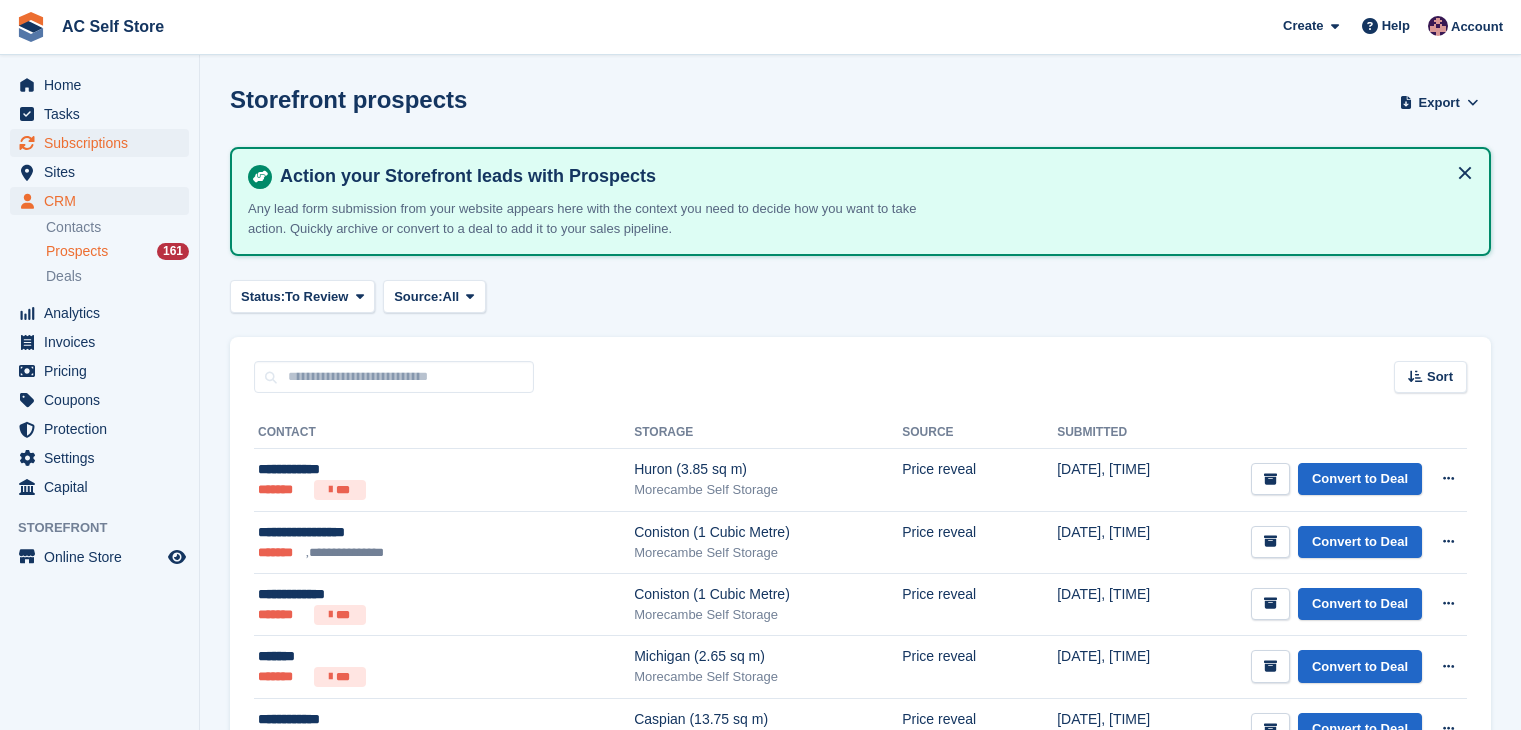 scroll, scrollTop: 0, scrollLeft: 0, axis: both 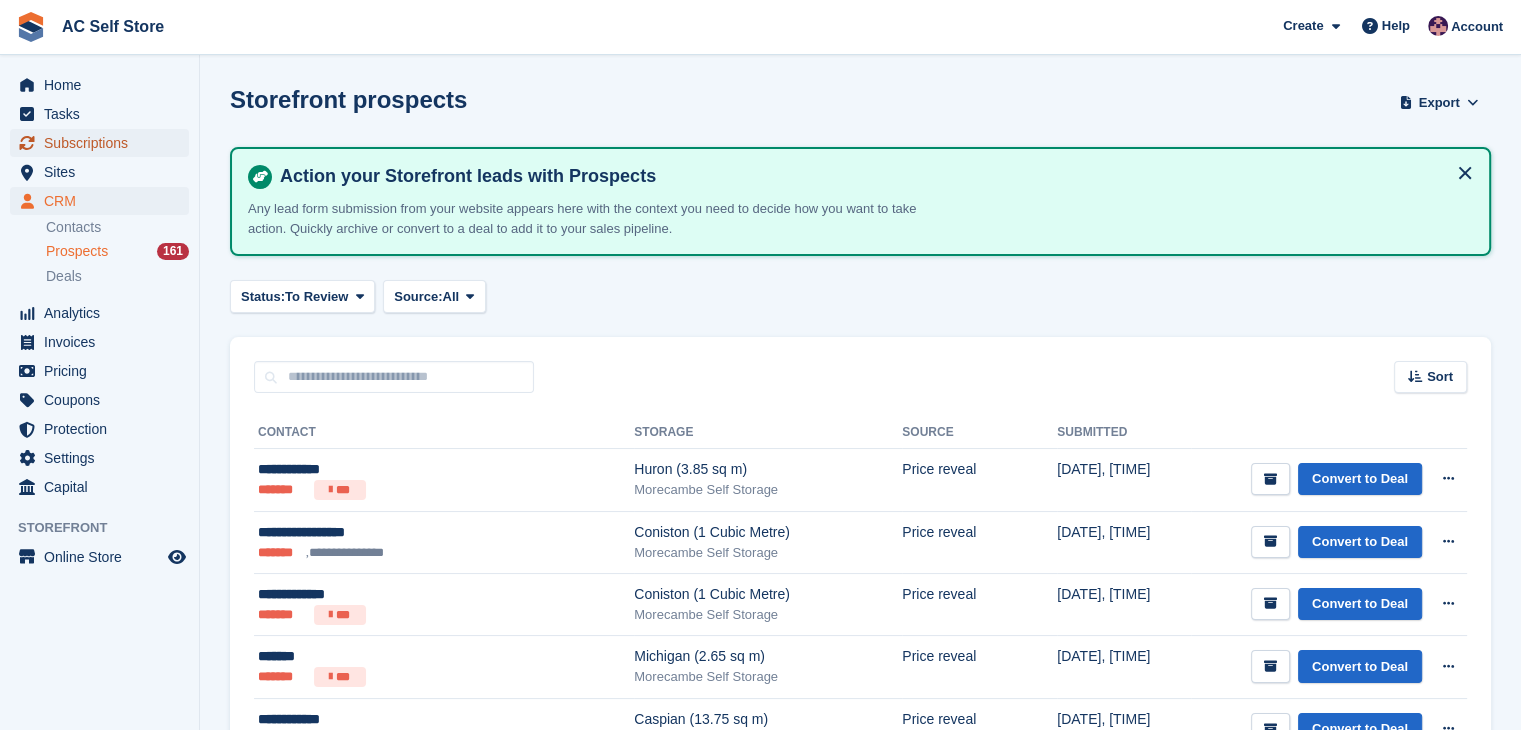 click on "Subscriptions" at bounding box center (104, 143) 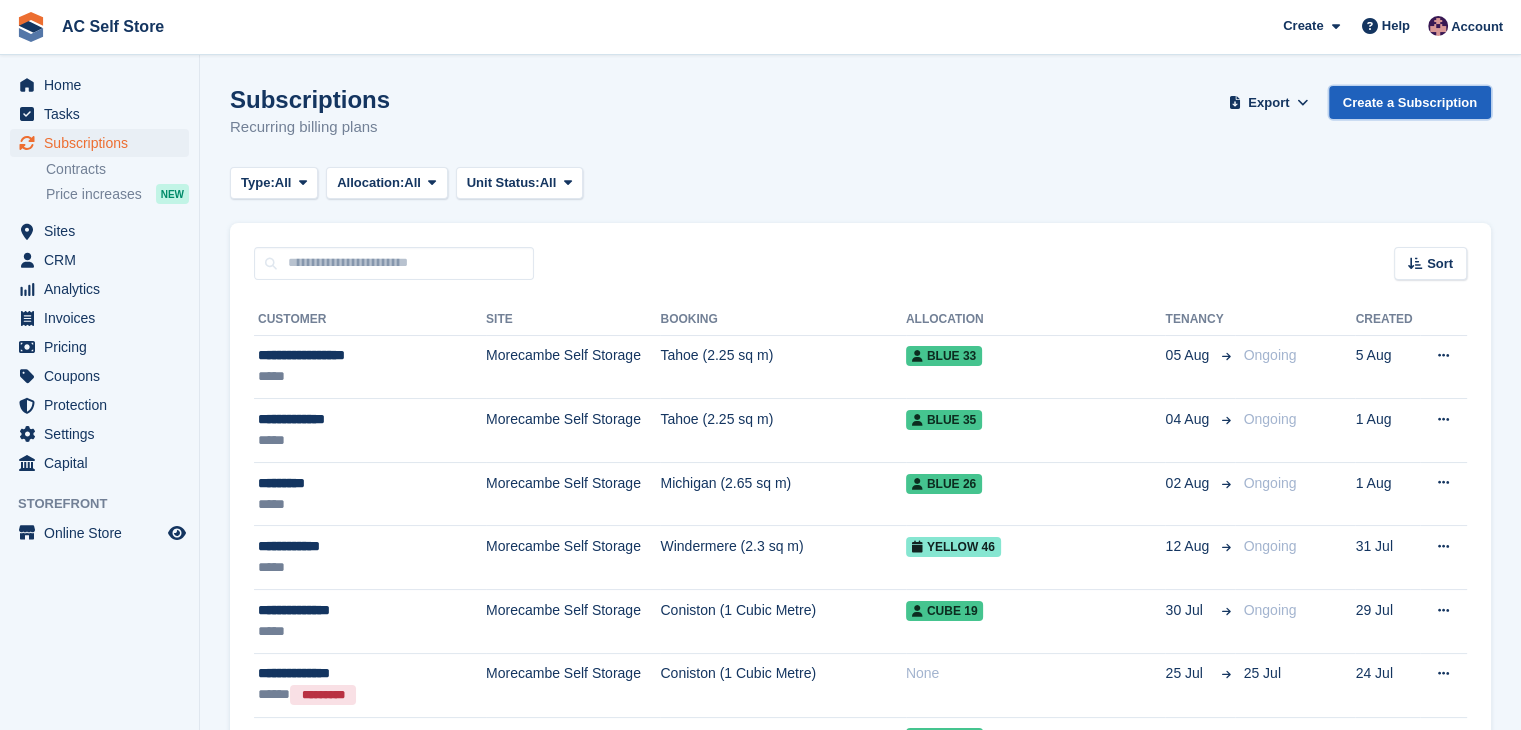 click on "Create a Subscription" at bounding box center (1410, 102) 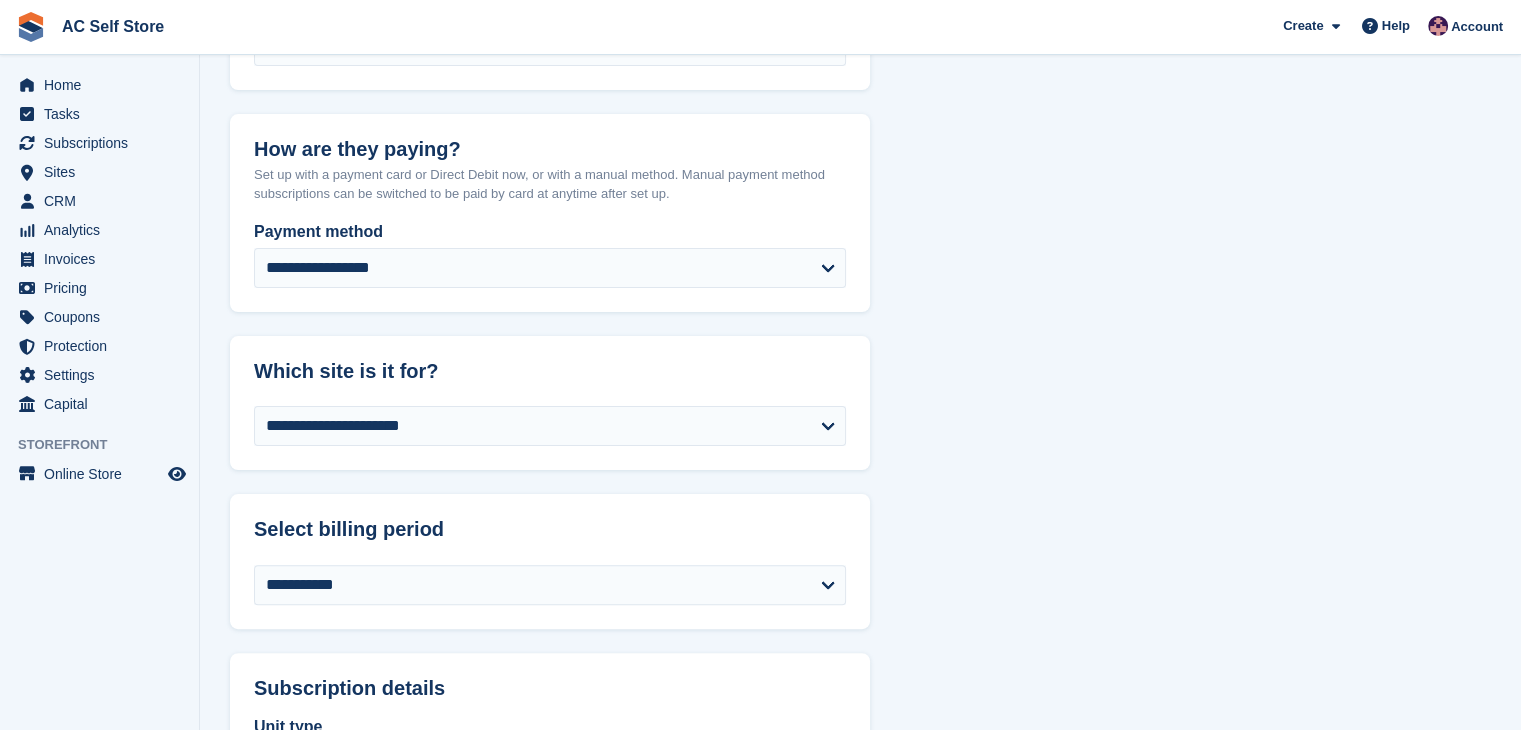scroll, scrollTop: 700, scrollLeft: 0, axis: vertical 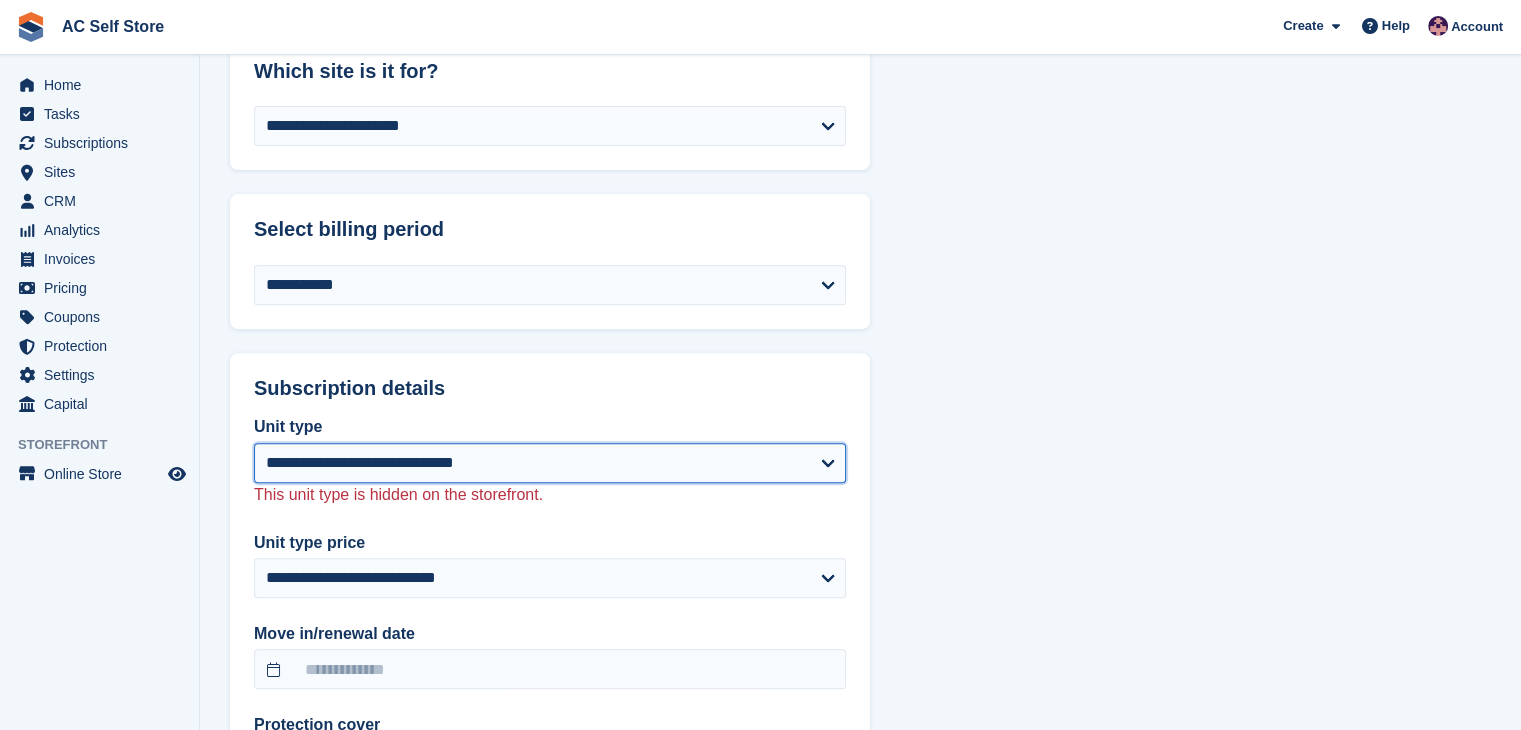 click on "**********" at bounding box center [550, 463] 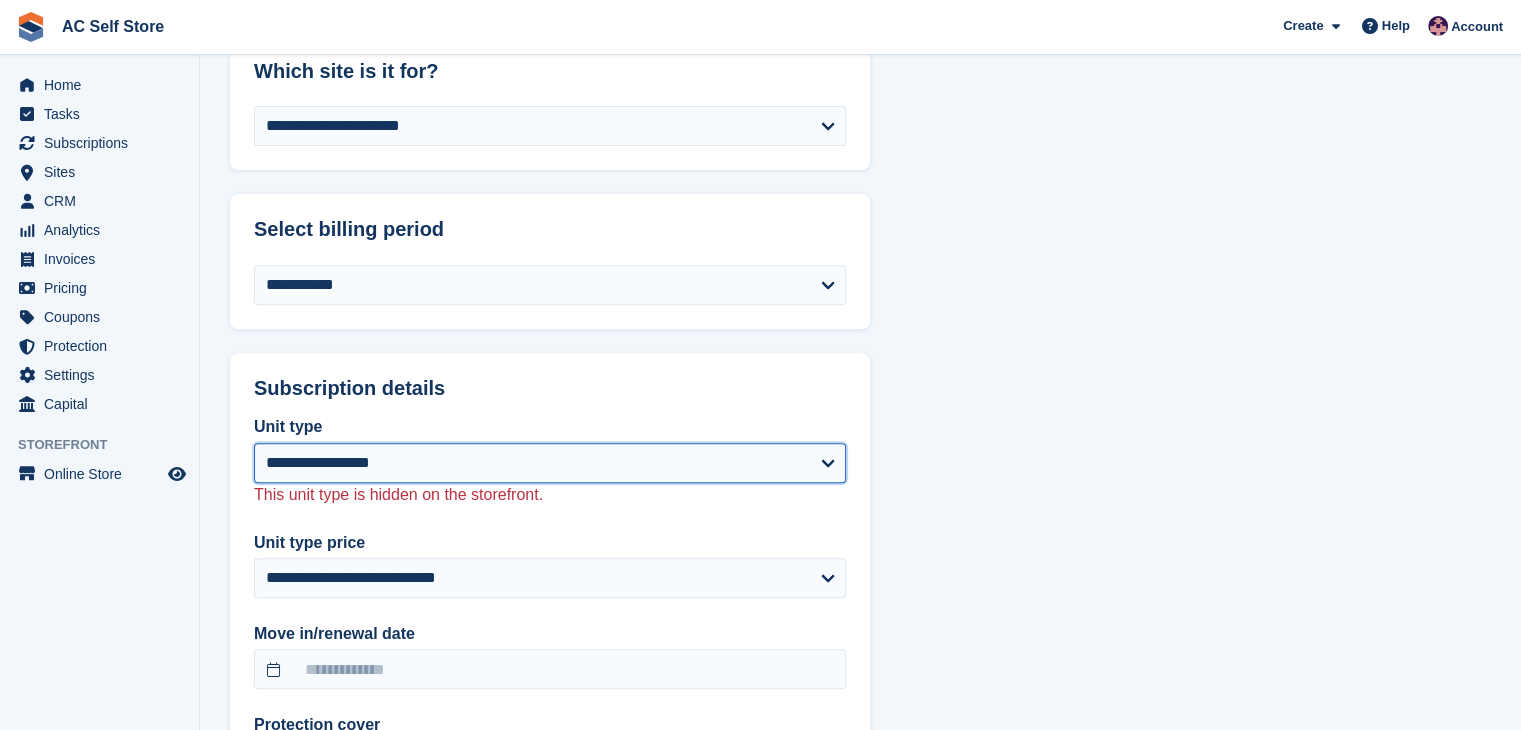click on "**********" at bounding box center [550, 463] 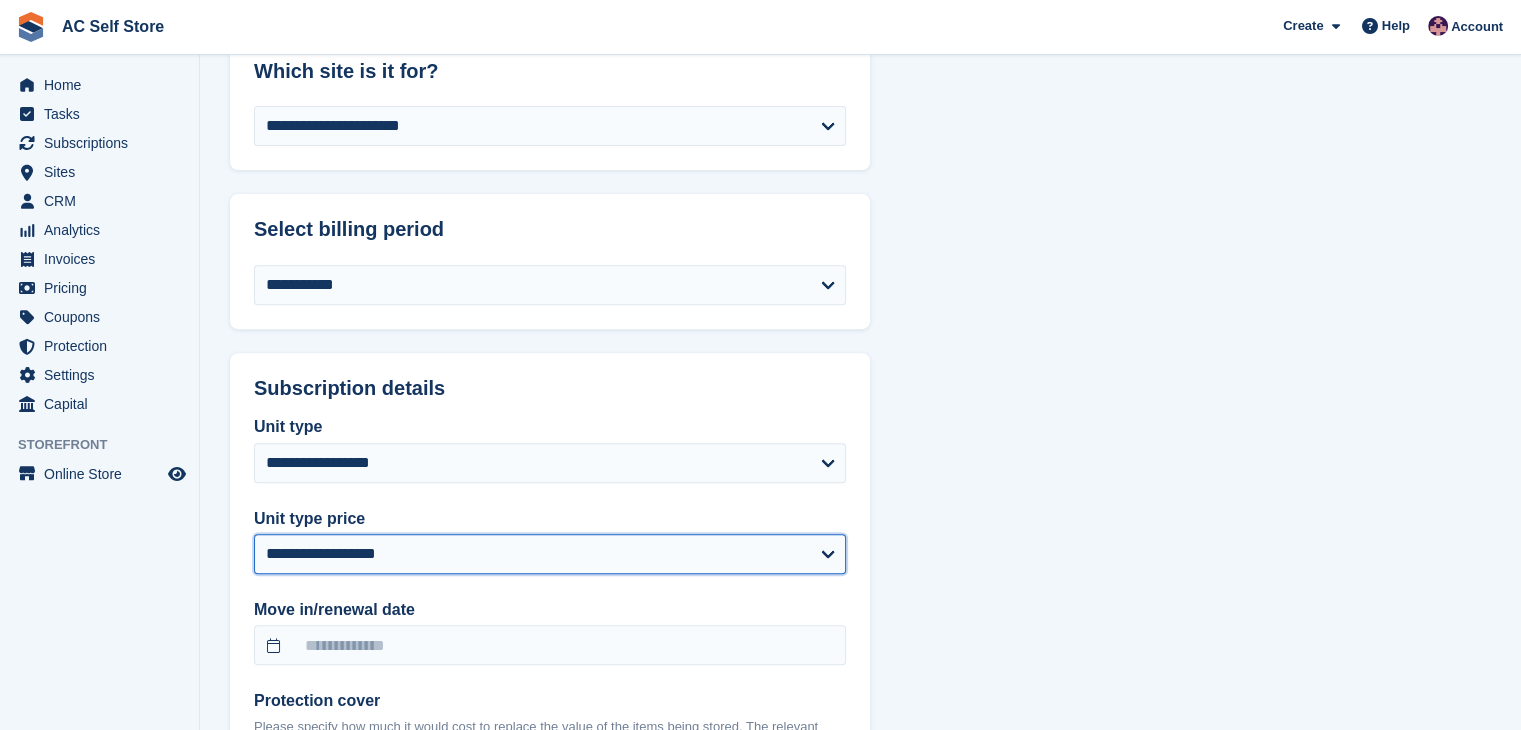 click on "**********" at bounding box center [550, 554] 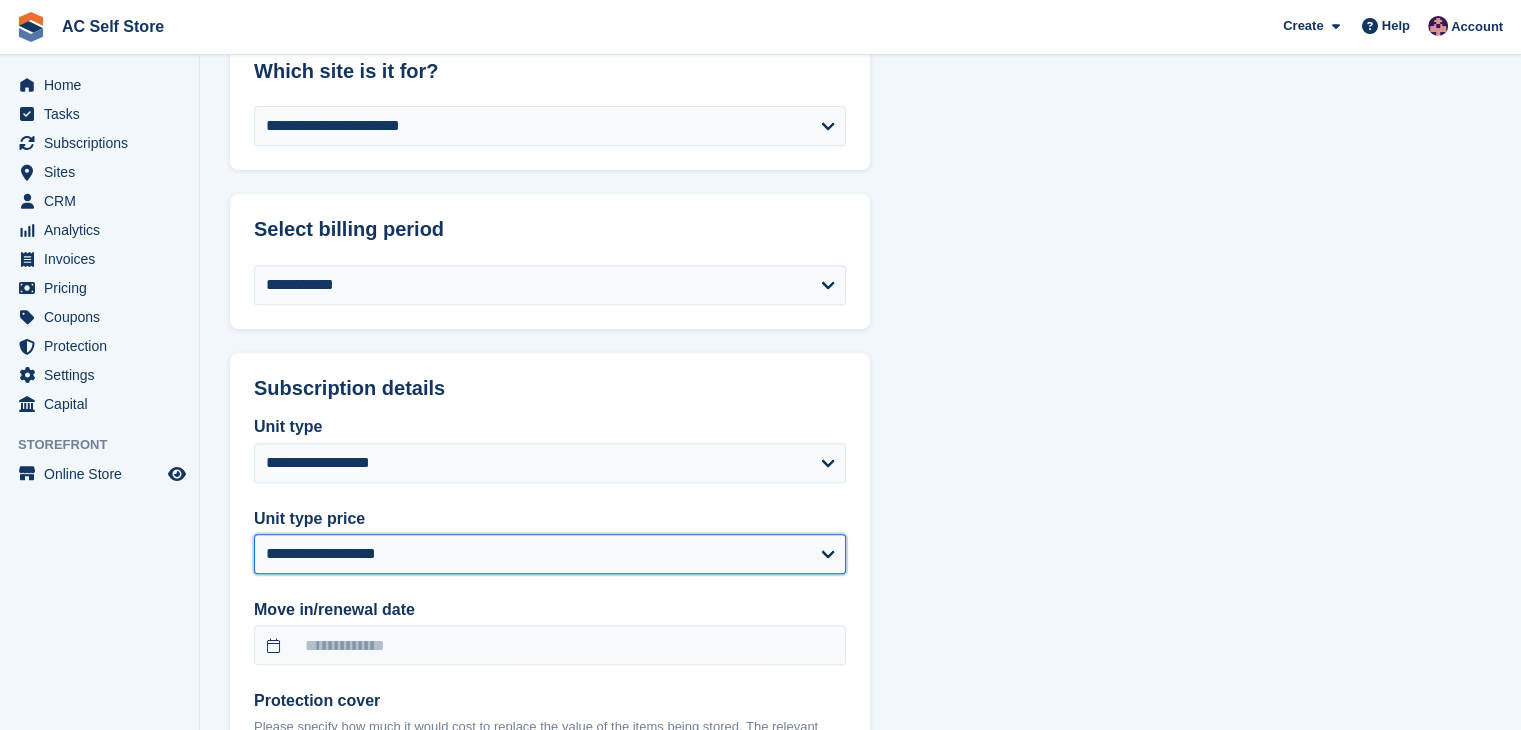 select on "*****" 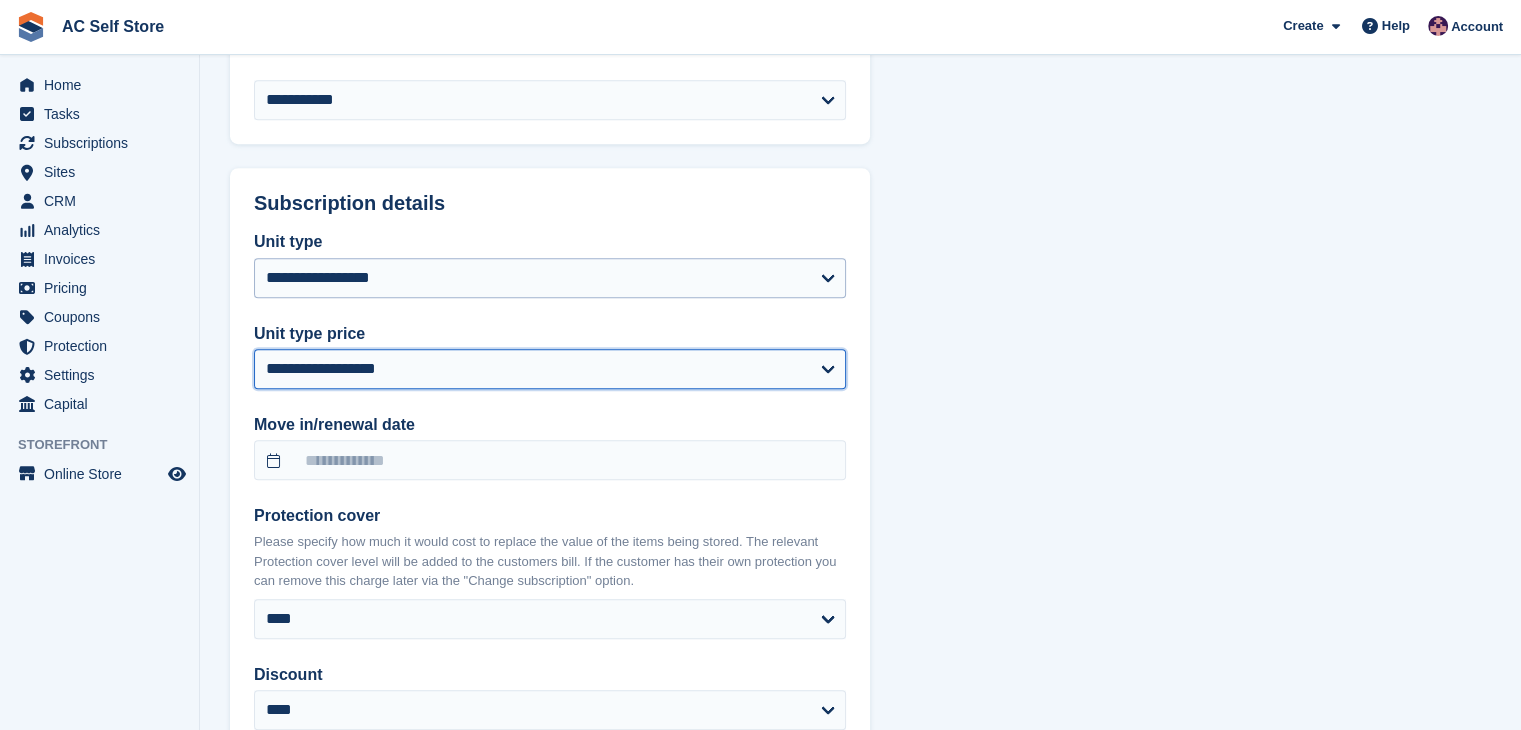 scroll, scrollTop: 1100, scrollLeft: 0, axis: vertical 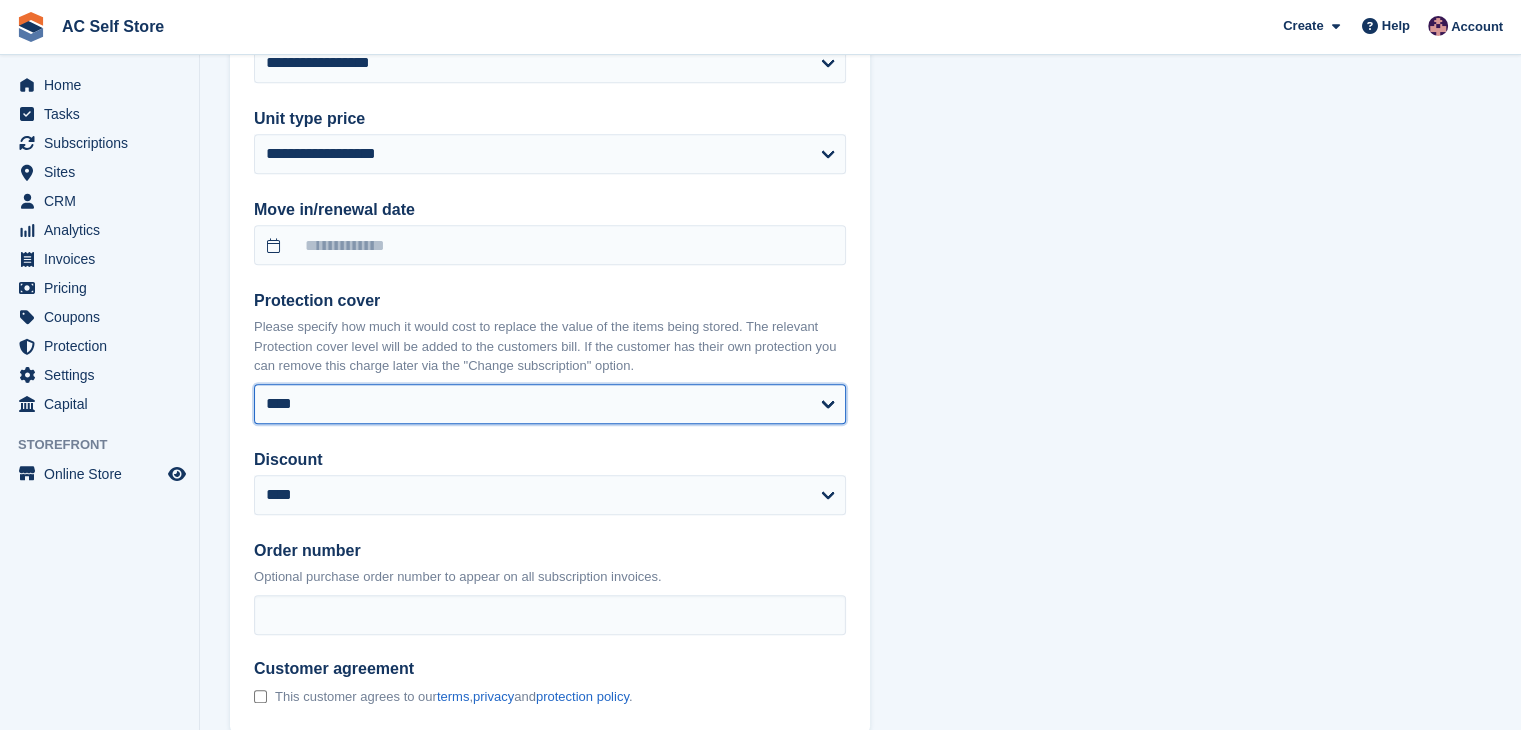 click on "****
******
******
*******
*******
*******
*******" at bounding box center (550, 404) 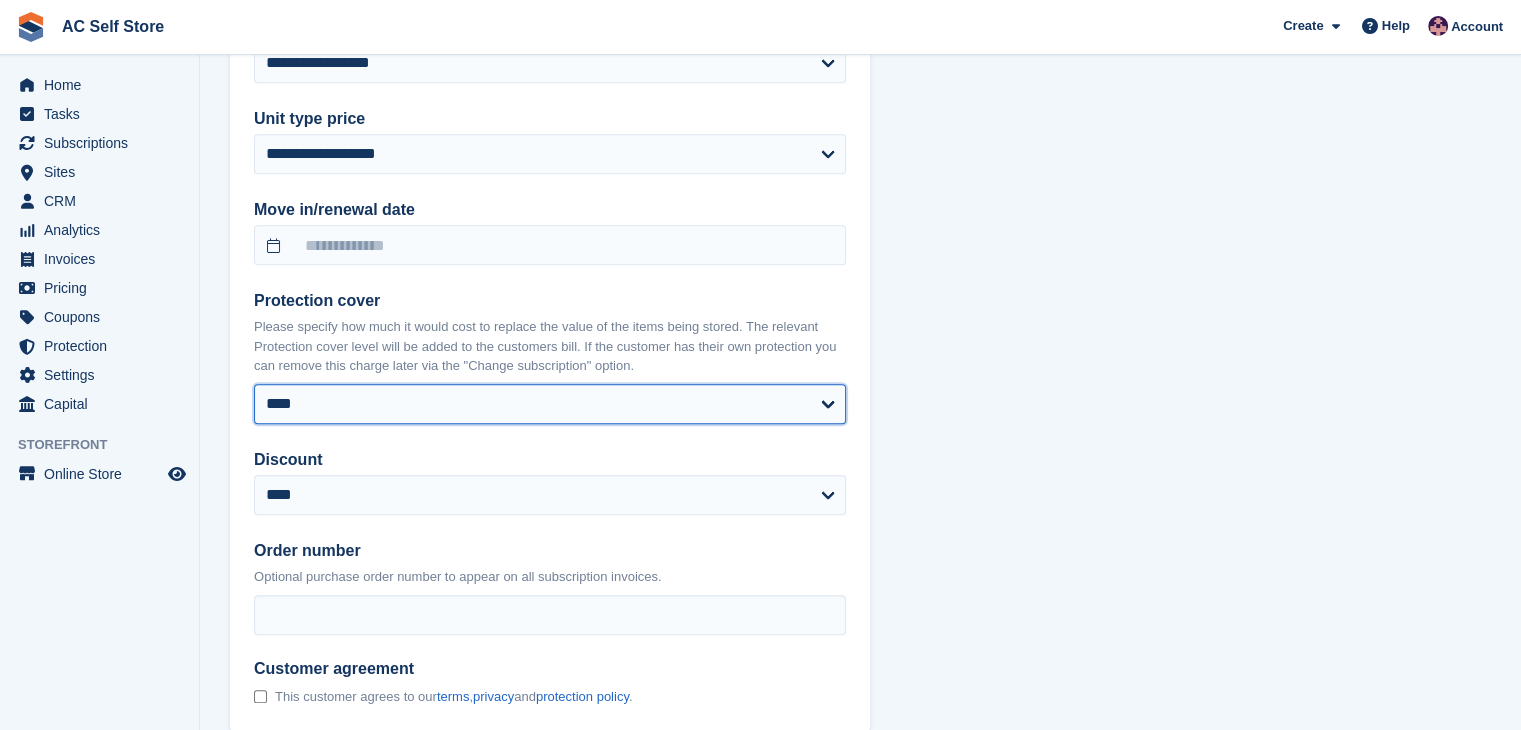 select on "*****" 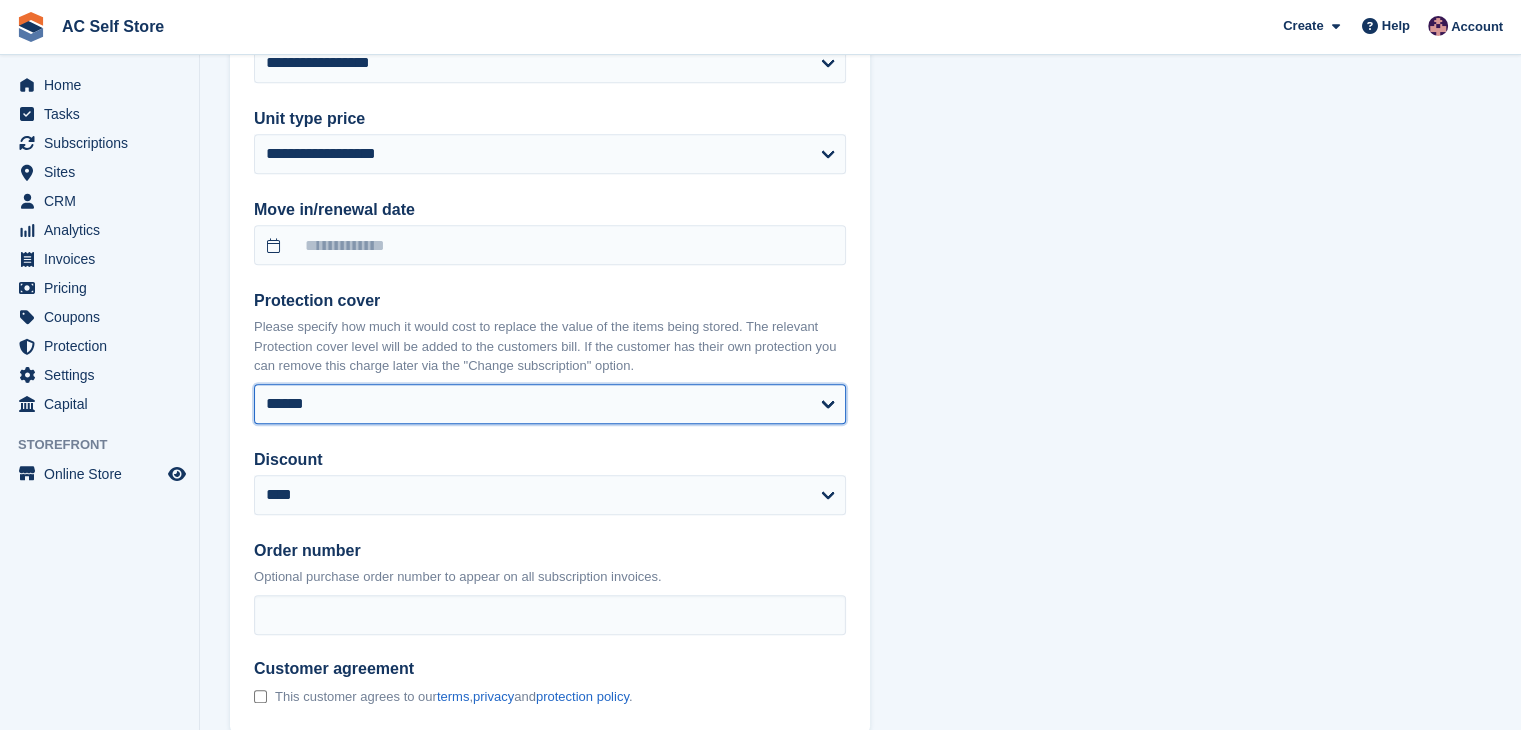 click on "****
******
******
*******
*******
*******
*******" at bounding box center [550, 404] 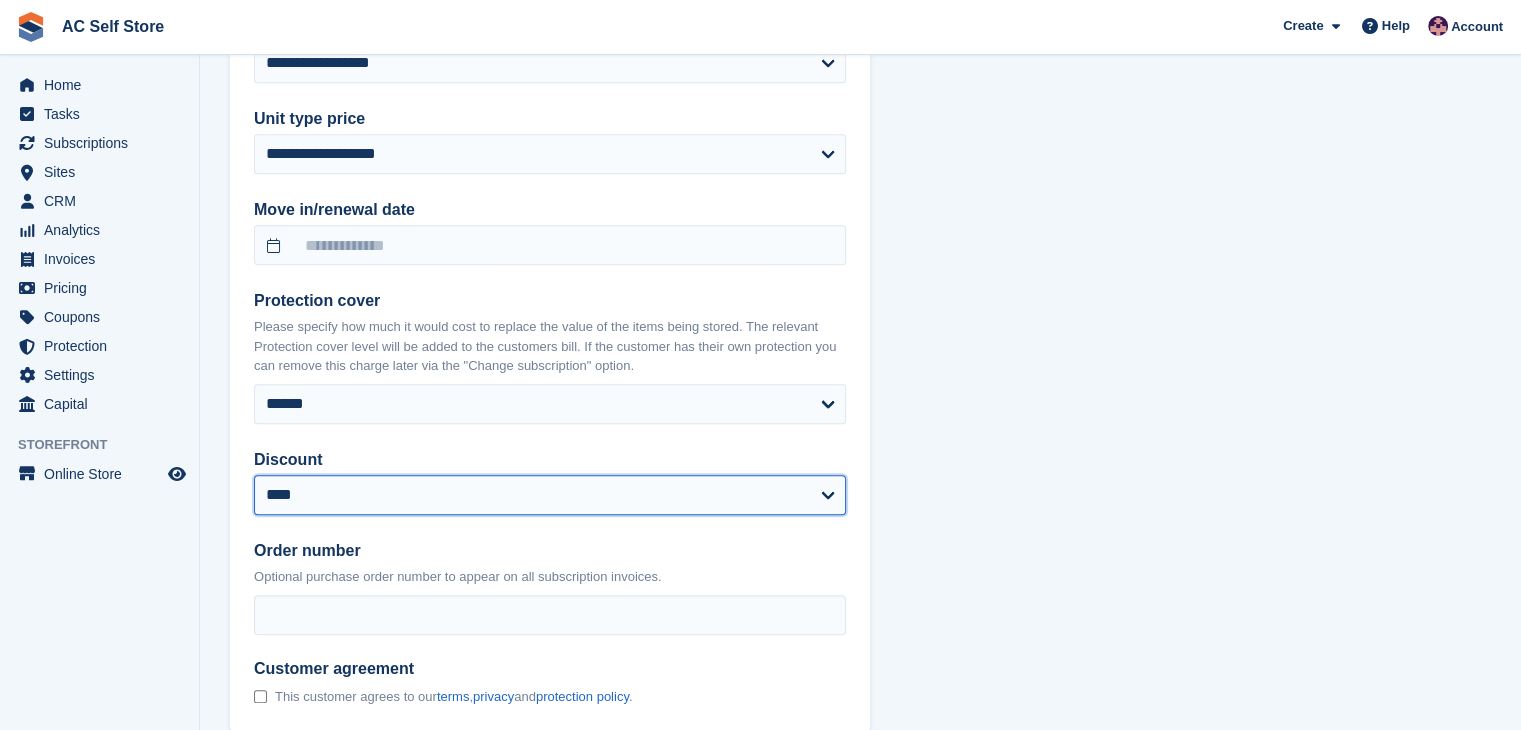select 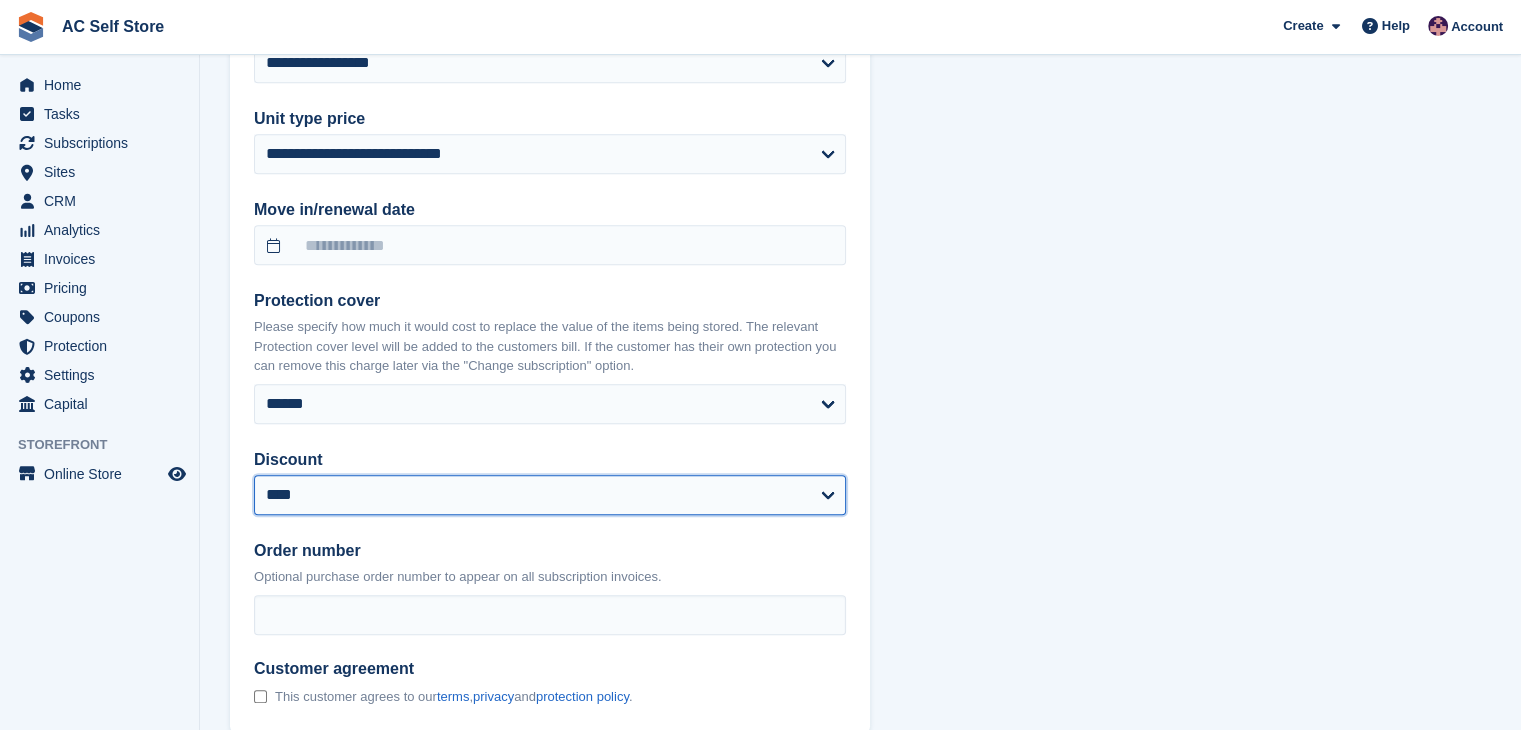 select on "****" 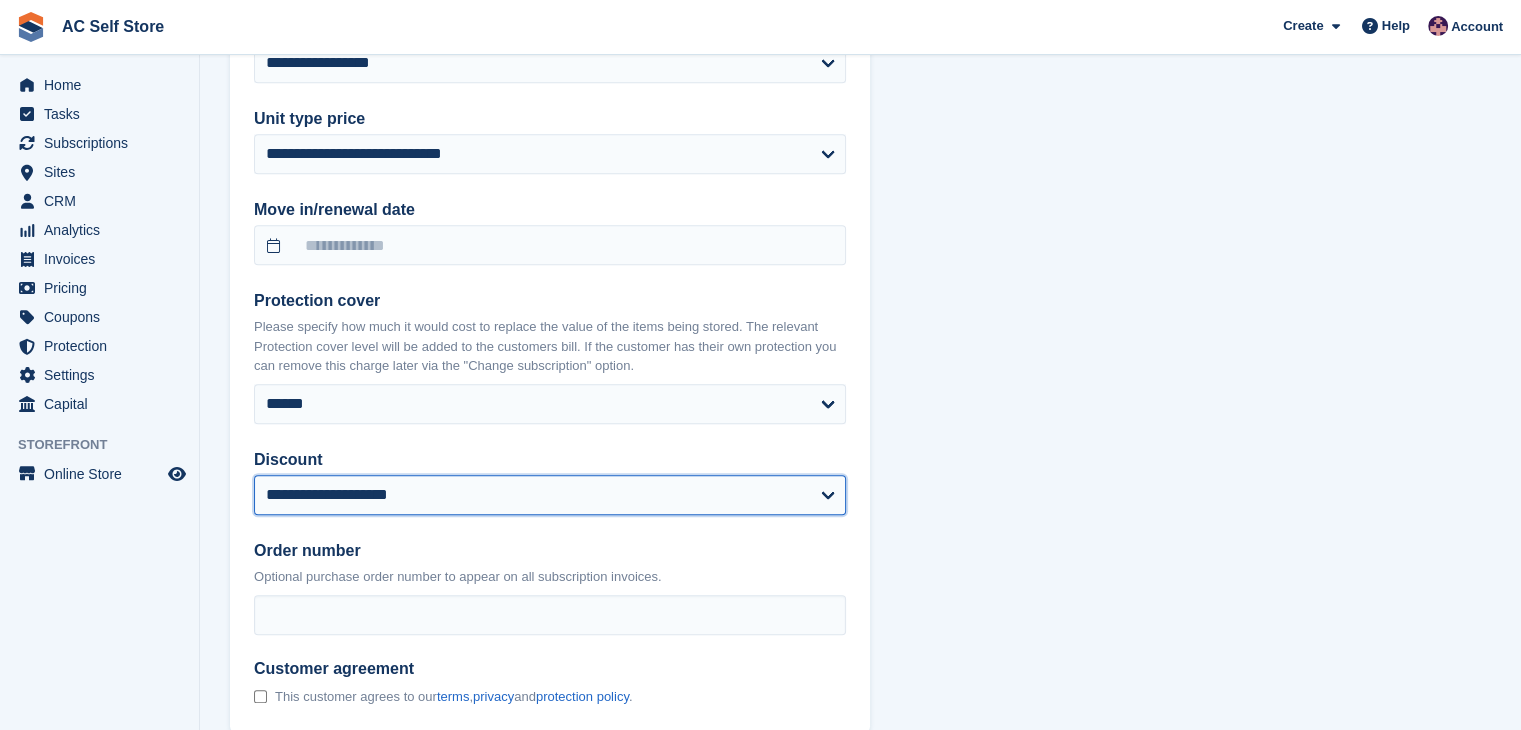 click on "**********" at bounding box center (550, 495) 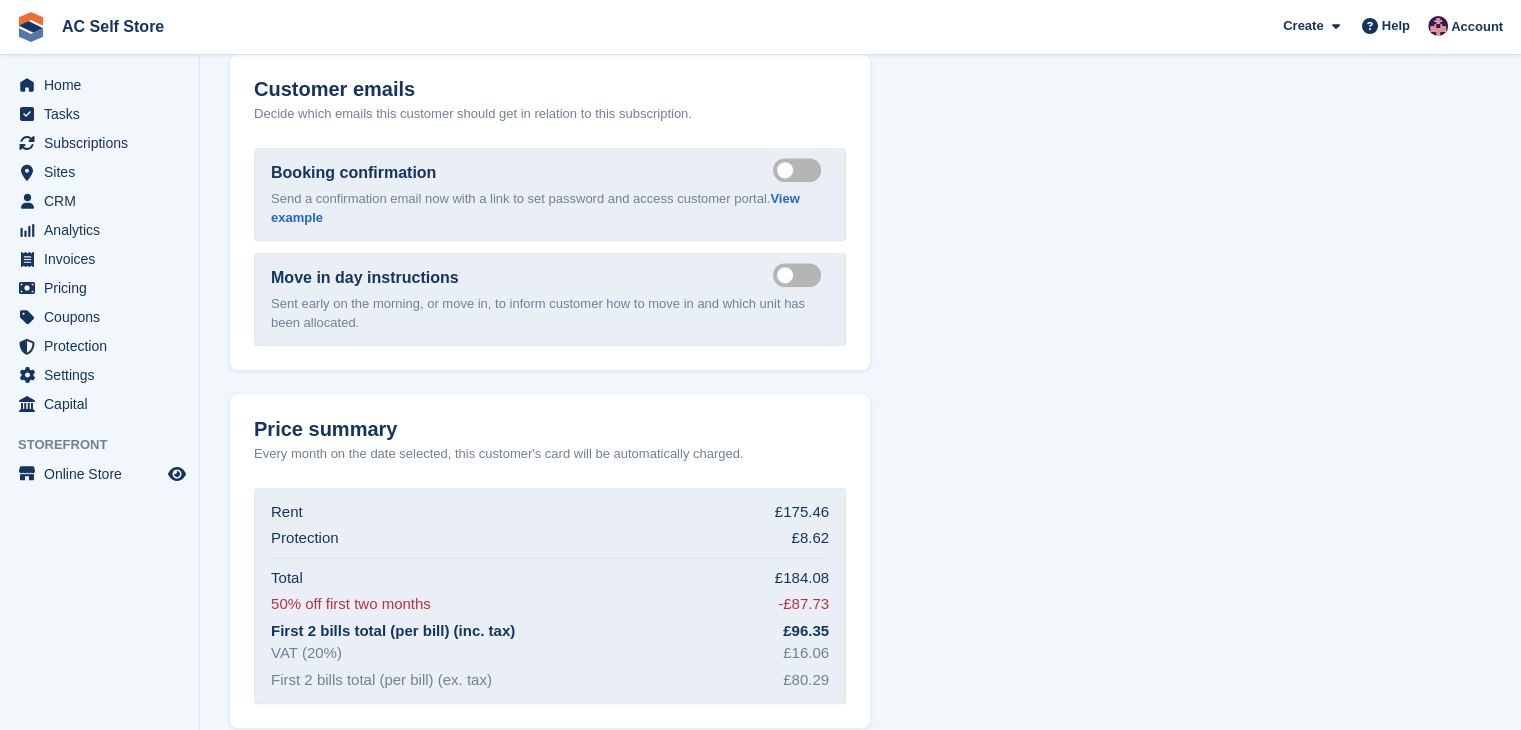 scroll, scrollTop: 2172, scrollLeft: 0, axis: vertical 